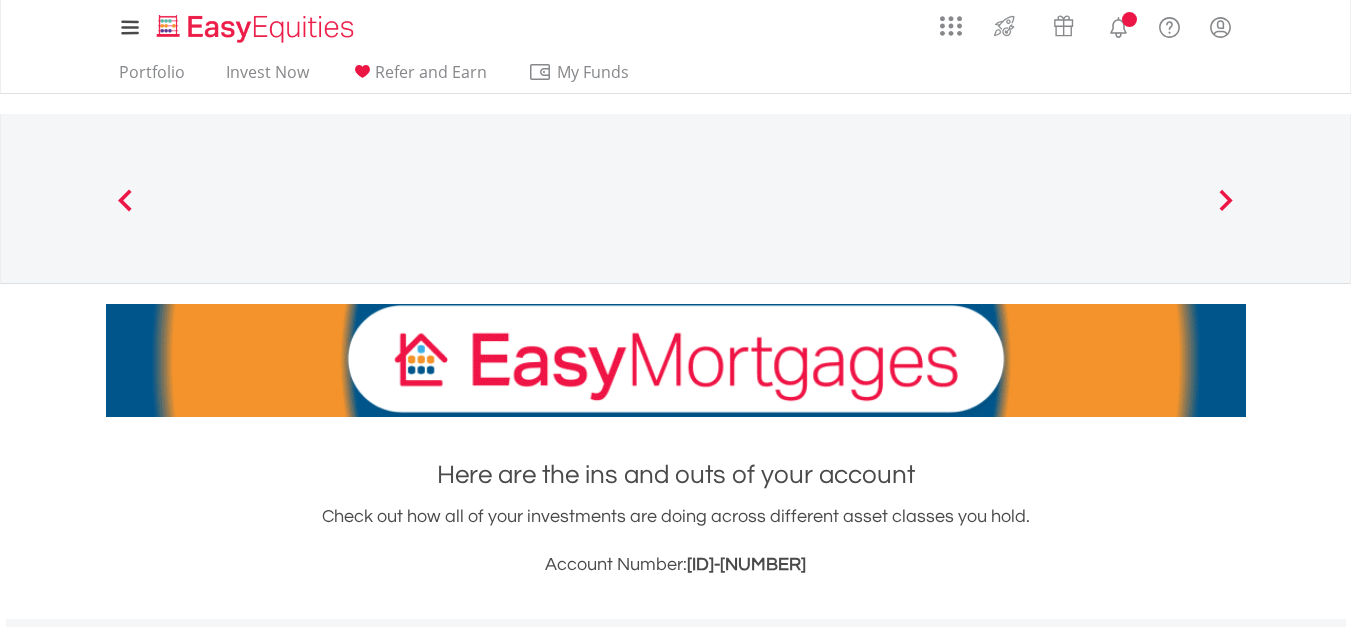 scroll, scrollTop: 0, scrollLeft: 0, axis: both 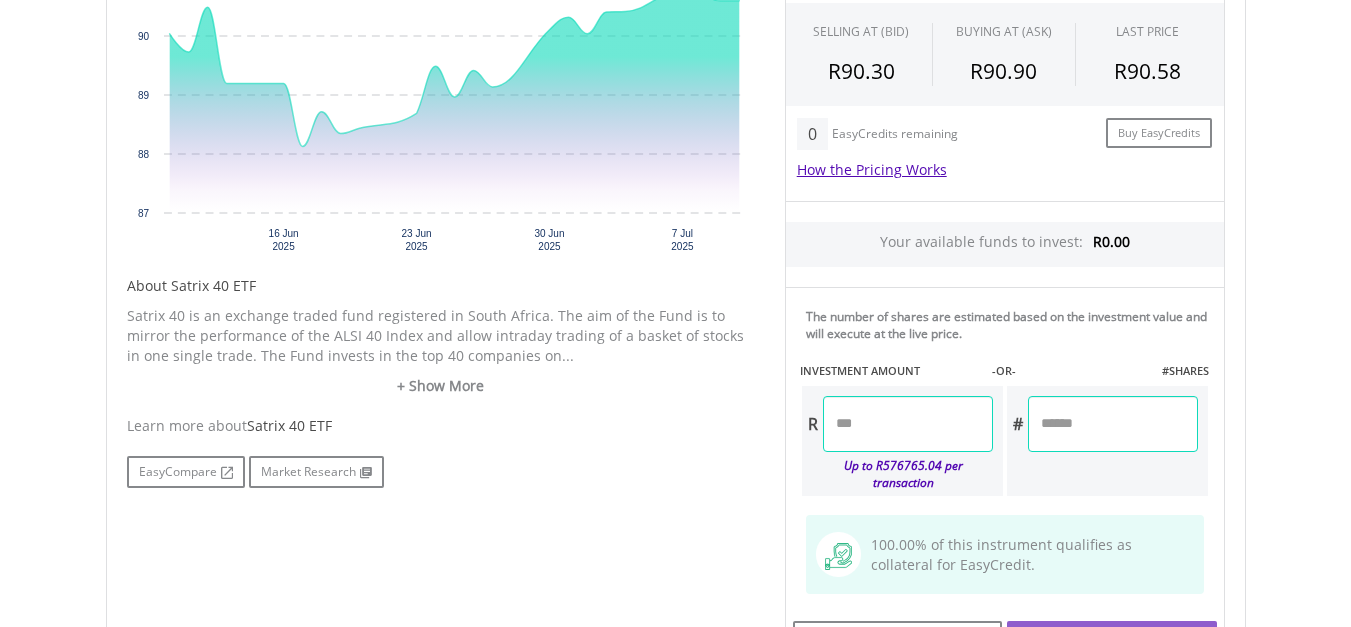 click at bounding box center [908, 424] 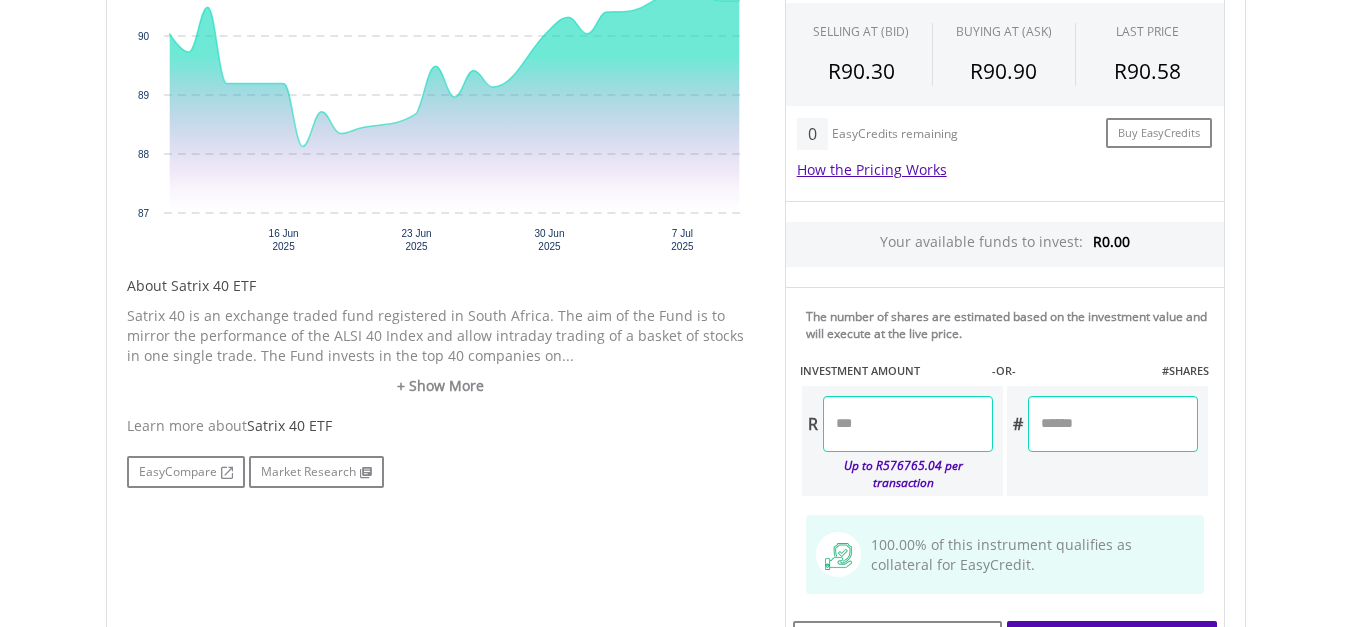type on "***" 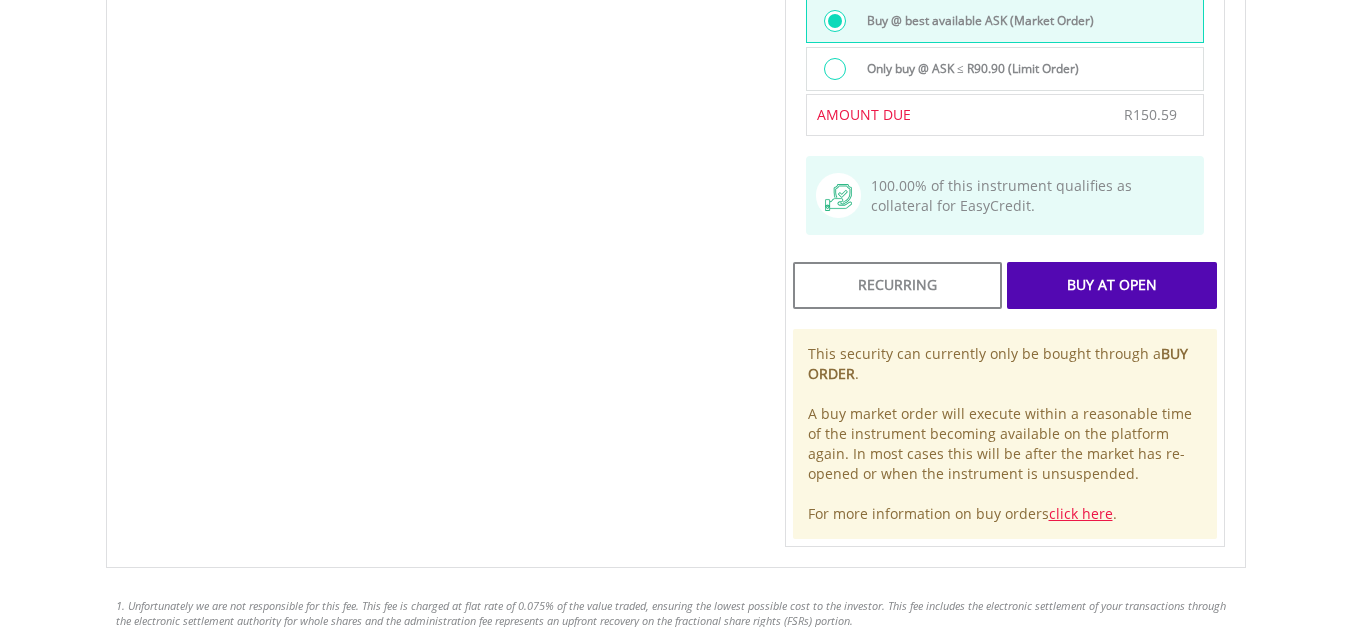 scroll, scrollTop: 1482, scrollLeft: 0, axis: vertical 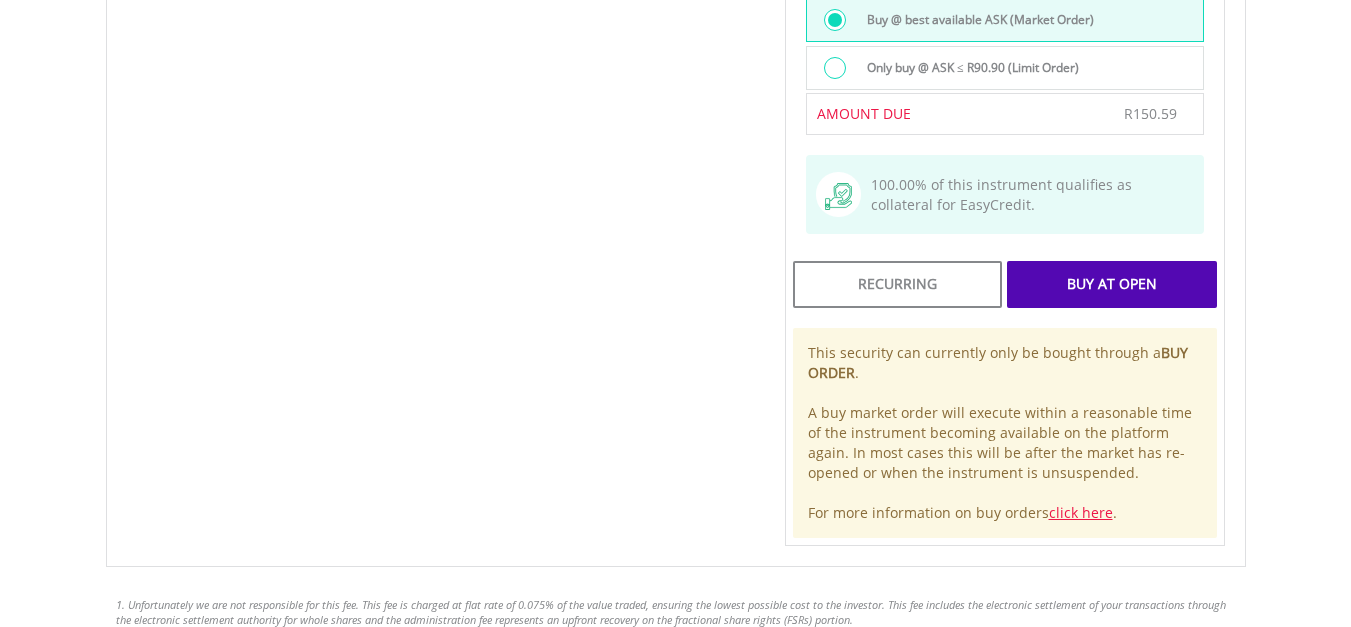 click on "Buy At Open" at bounding box center (1111, 284) 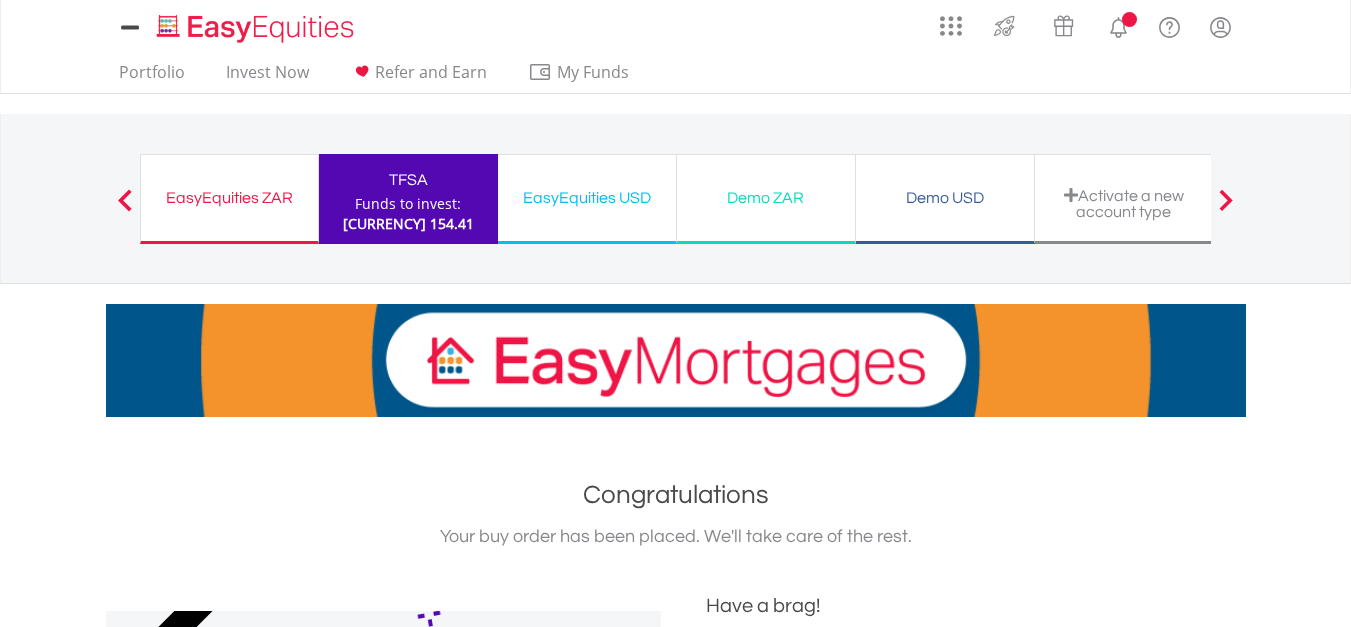 scroll, scrollTop: 0, scrollLeft: 0, axis: both 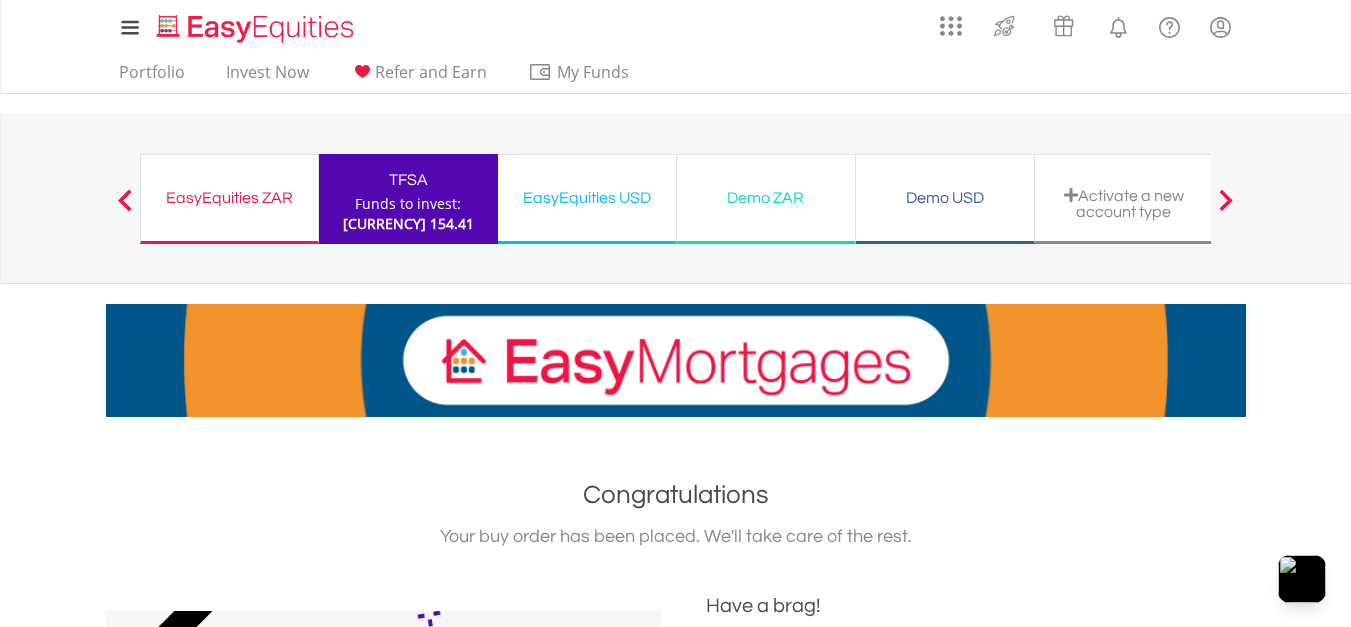 click on "Funds to invest:" at bounding box center (408, 204) 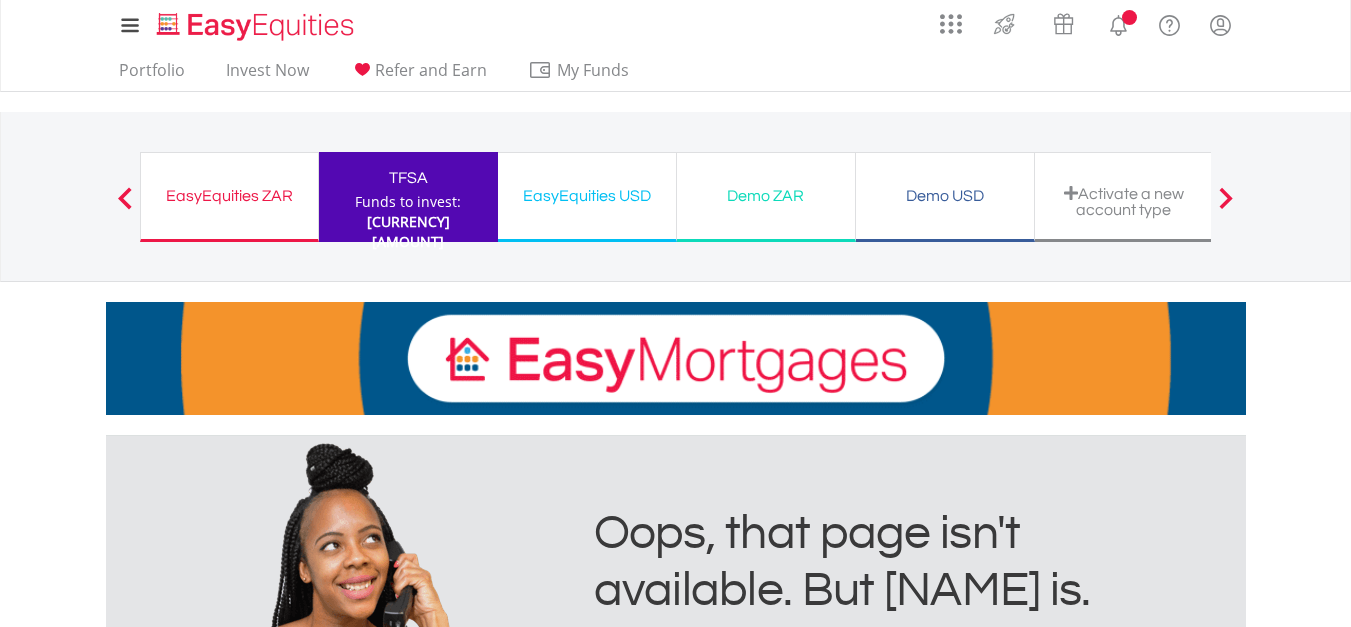 scroll, scrollTop: 0, scrollLeft: 0, axis: both 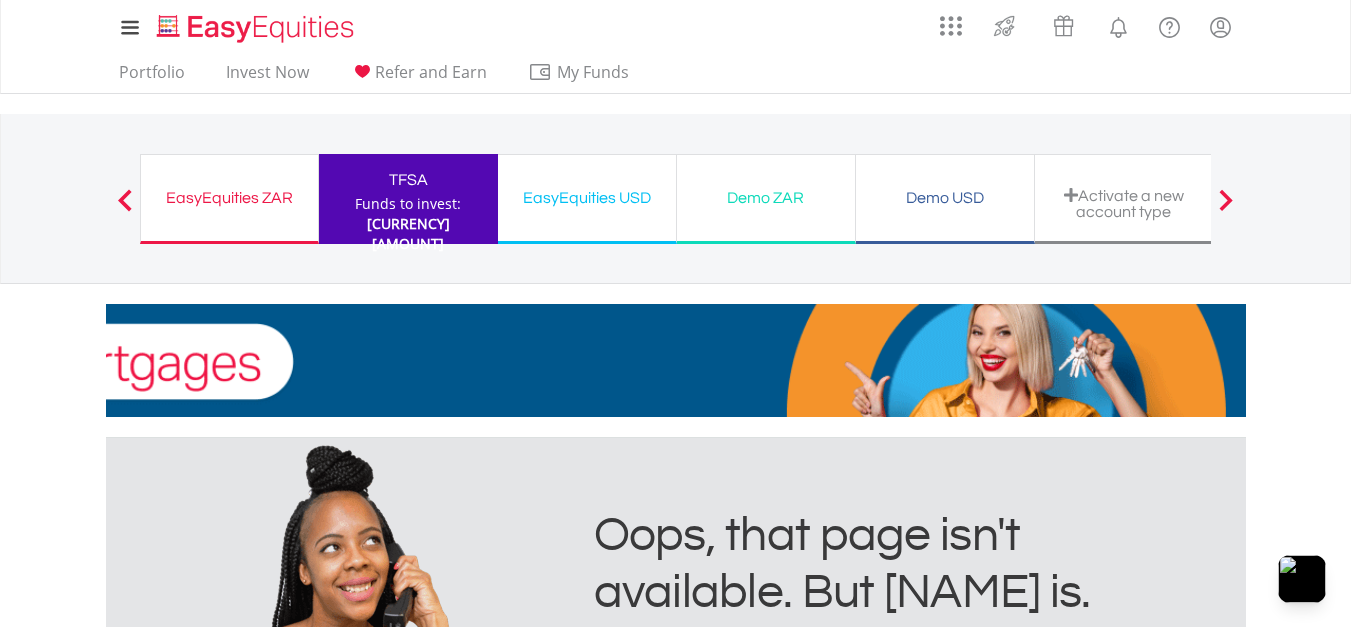 click on "TFSA" at bounding box center (408, 180) 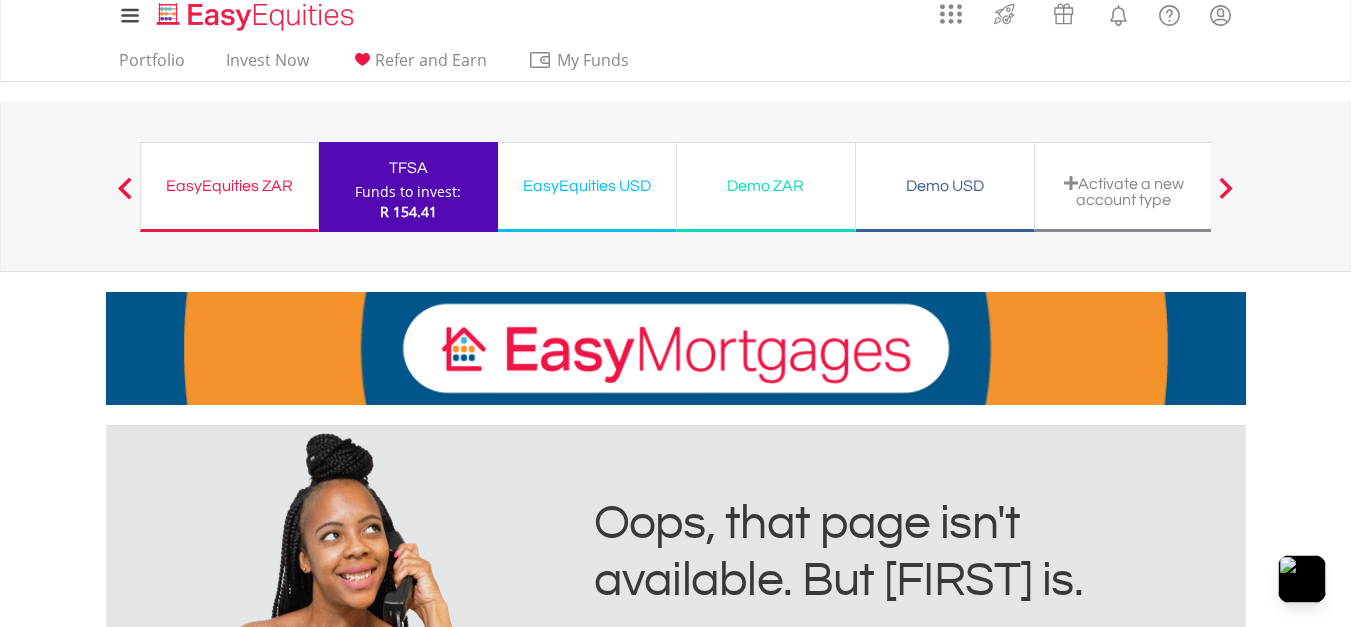 scroll, scrollTop: 0, scrollLeft: 0, axis: both 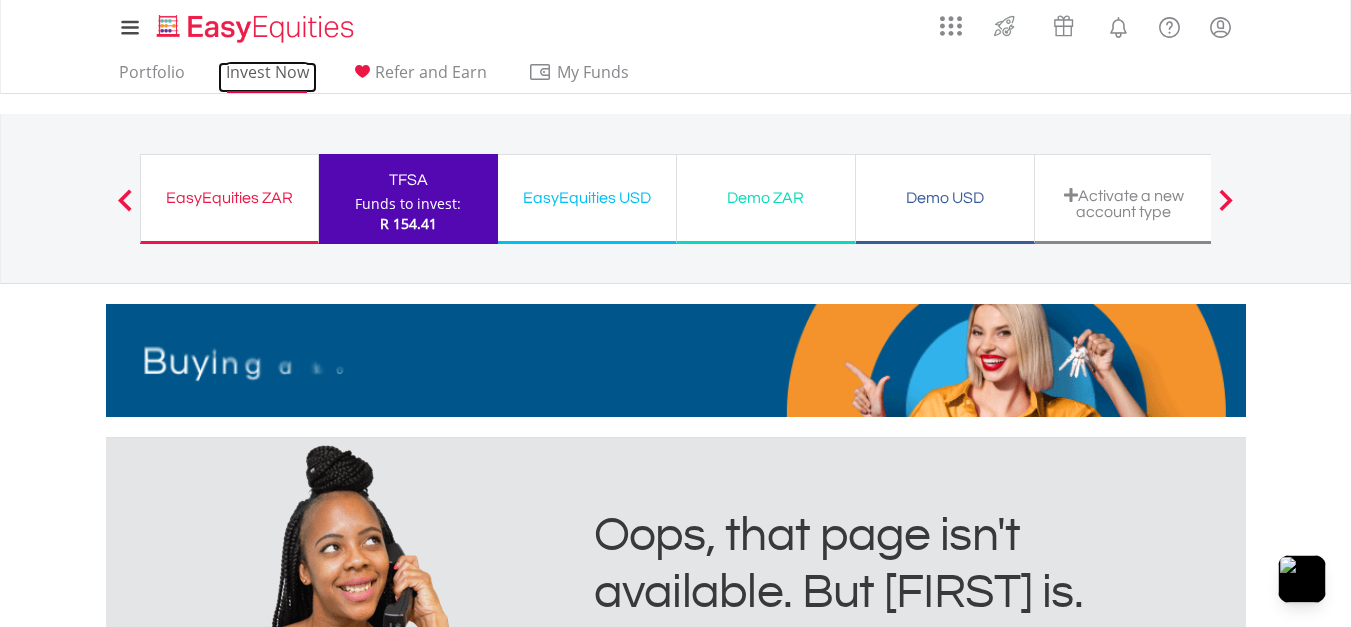 click on "Invest Now" at bounding box center [267, 77] 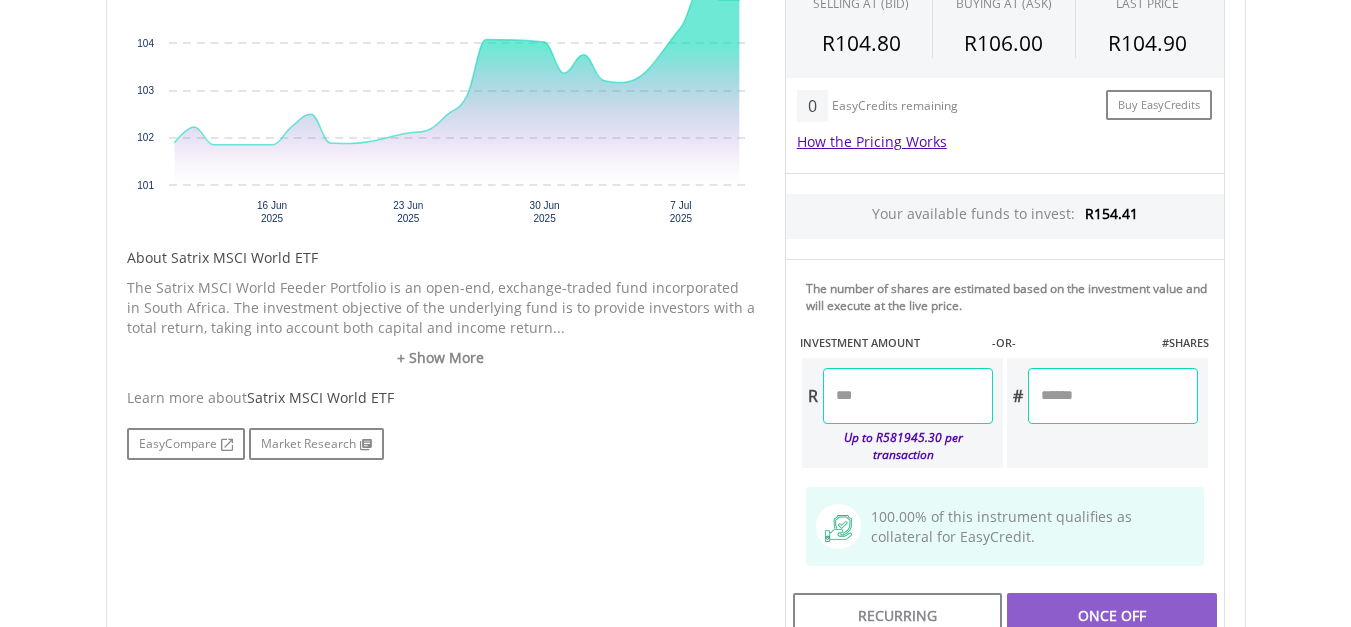 scroll, scrollTop: 792, scrollLeft: 0, axis: vertical 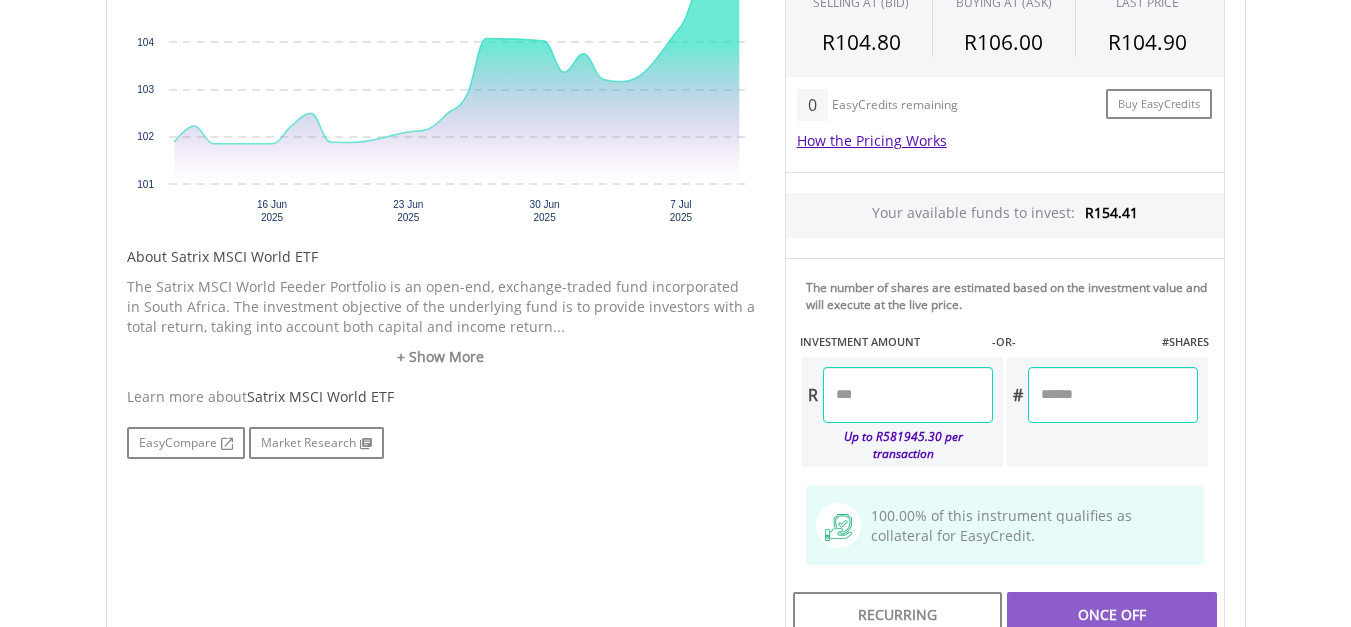 click at bounding box center [908, 395] 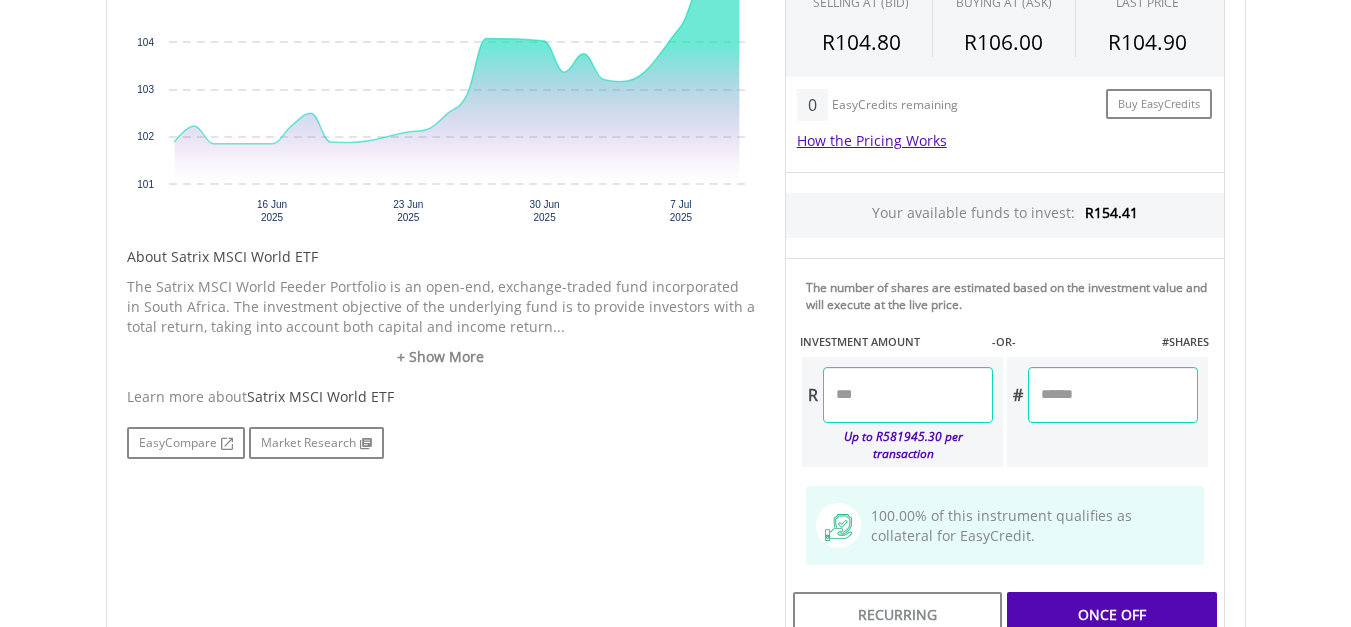 type on "***" 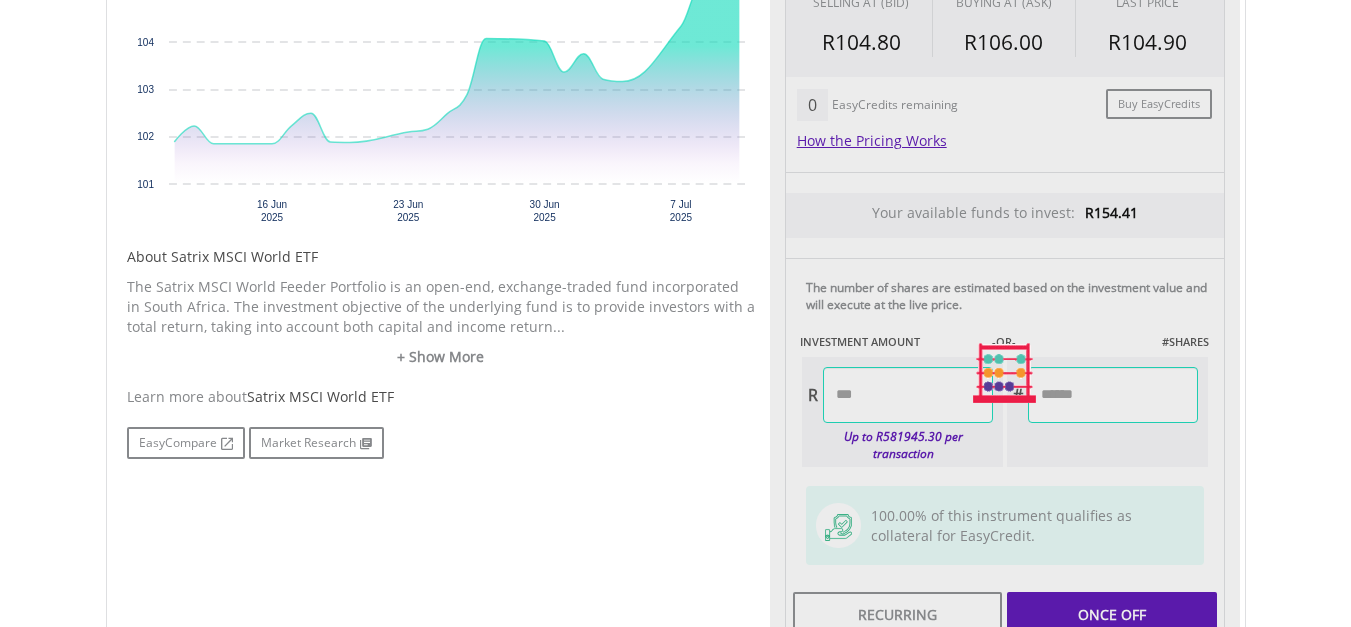 click on "Last Updated Price:
15-min. Delay*
Price Update Cost:
0
Credits
Market Closed
SELLING AT (BID)
BUYING AT                     (ASK)
LAST PRICE
R104.80
R106.00
R104.90
0
R" at bounding box center [1005, 373] 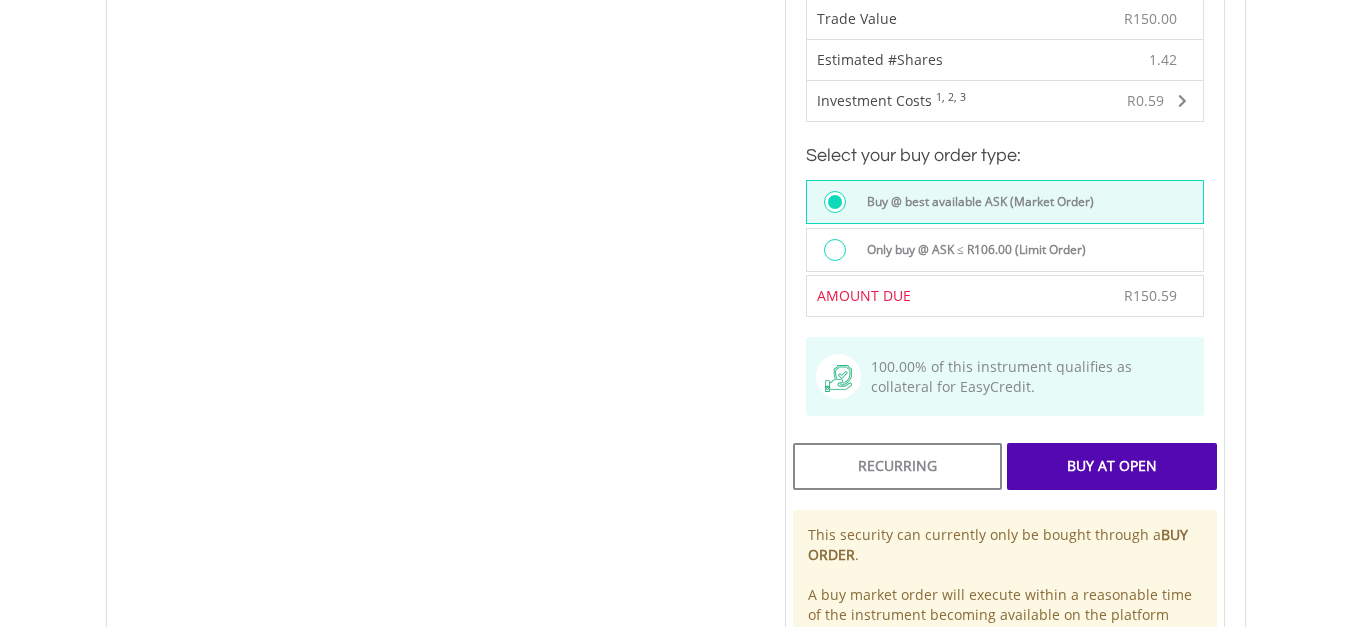 scroll, scrollTop: 1304, scrollLeft: 0, axis: vertical 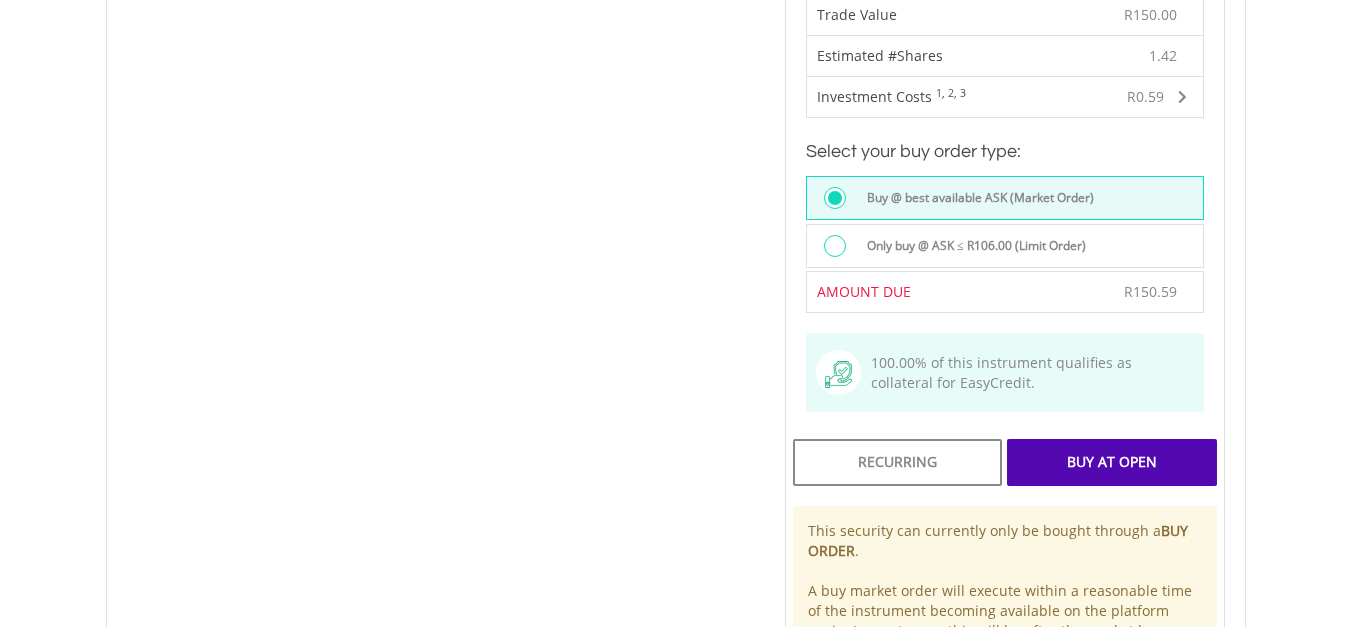 click on "Buy At Open" at bounding box center [1111, 462] 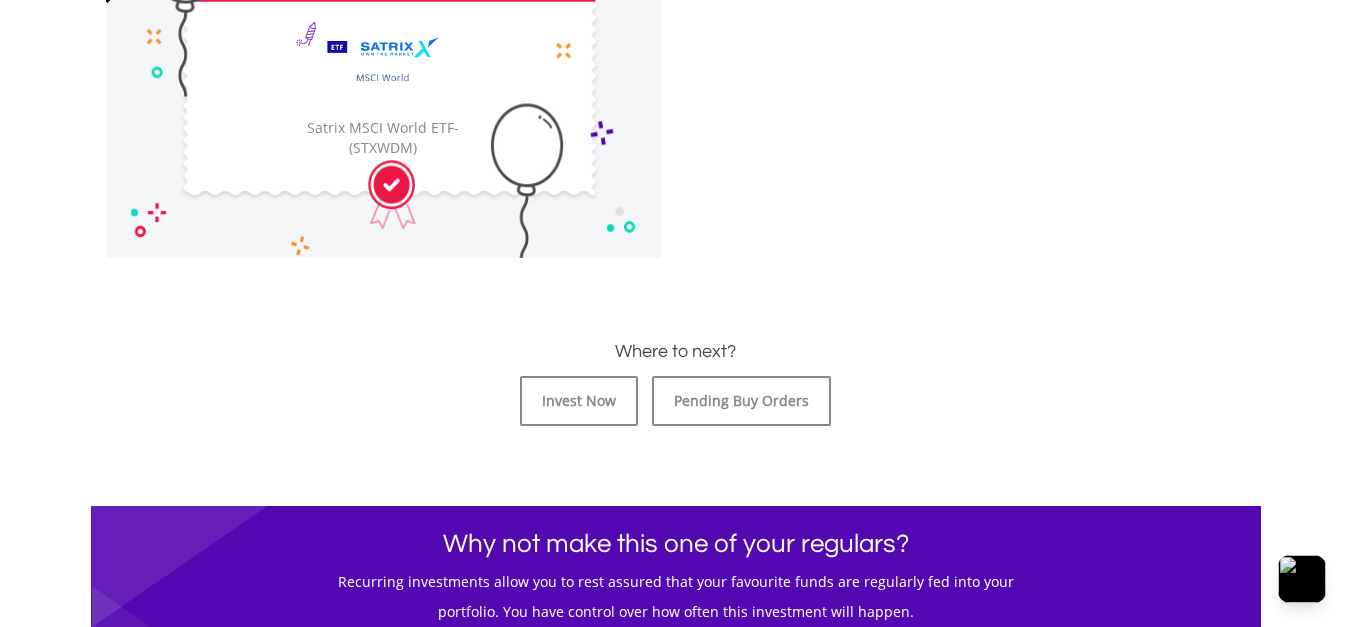 scroll, scrollTop: 719, scrollLeft: 0, axis: vertical 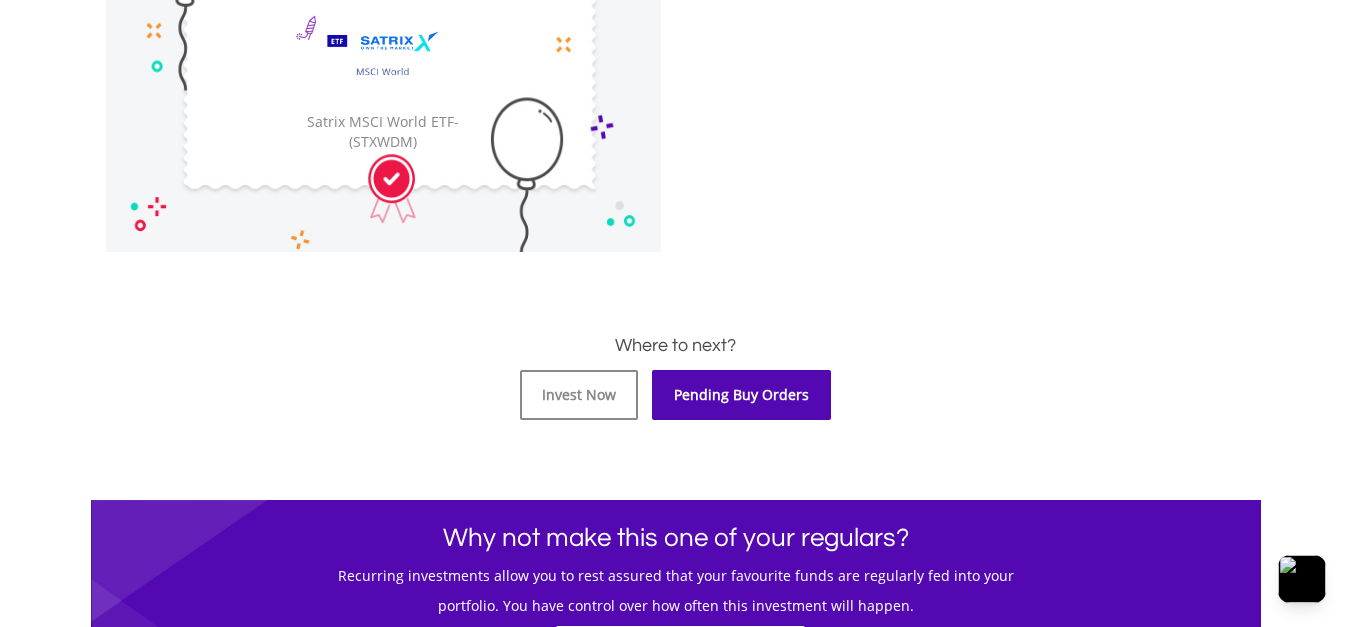 click on "Pending Buy Orders" at bounding box center [741, 395] 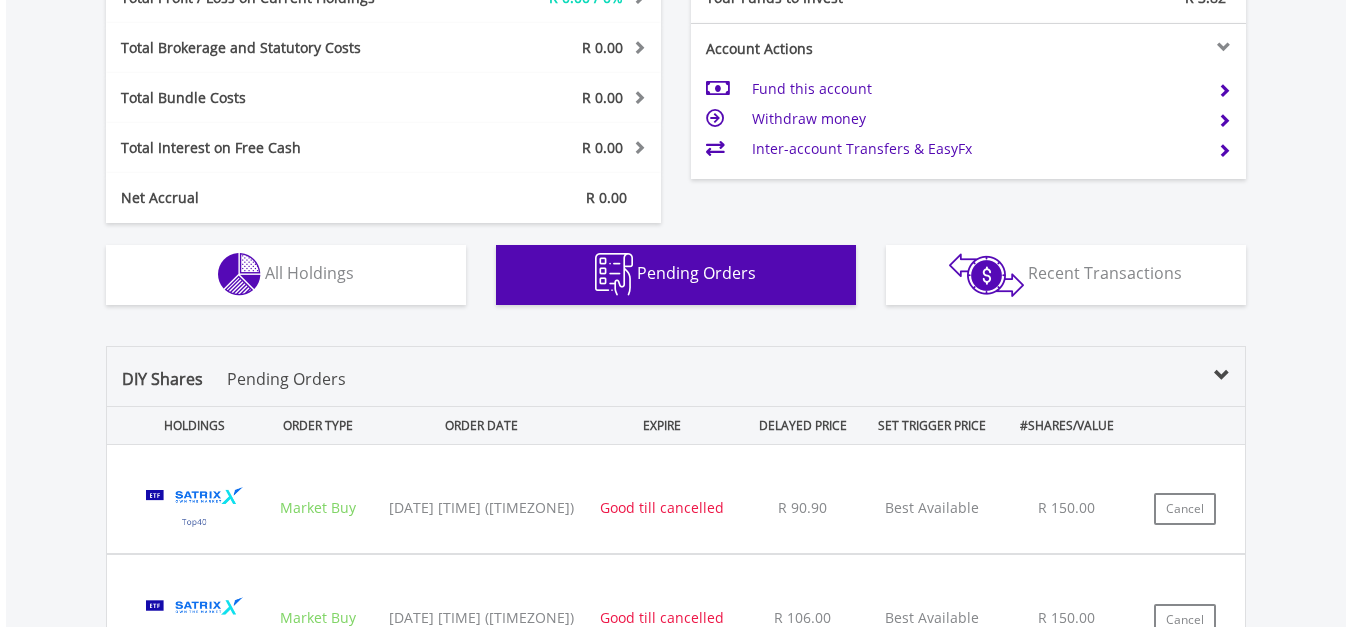 scroll, scrollTop: 1310, scrollLeft: 0, axis: vertical 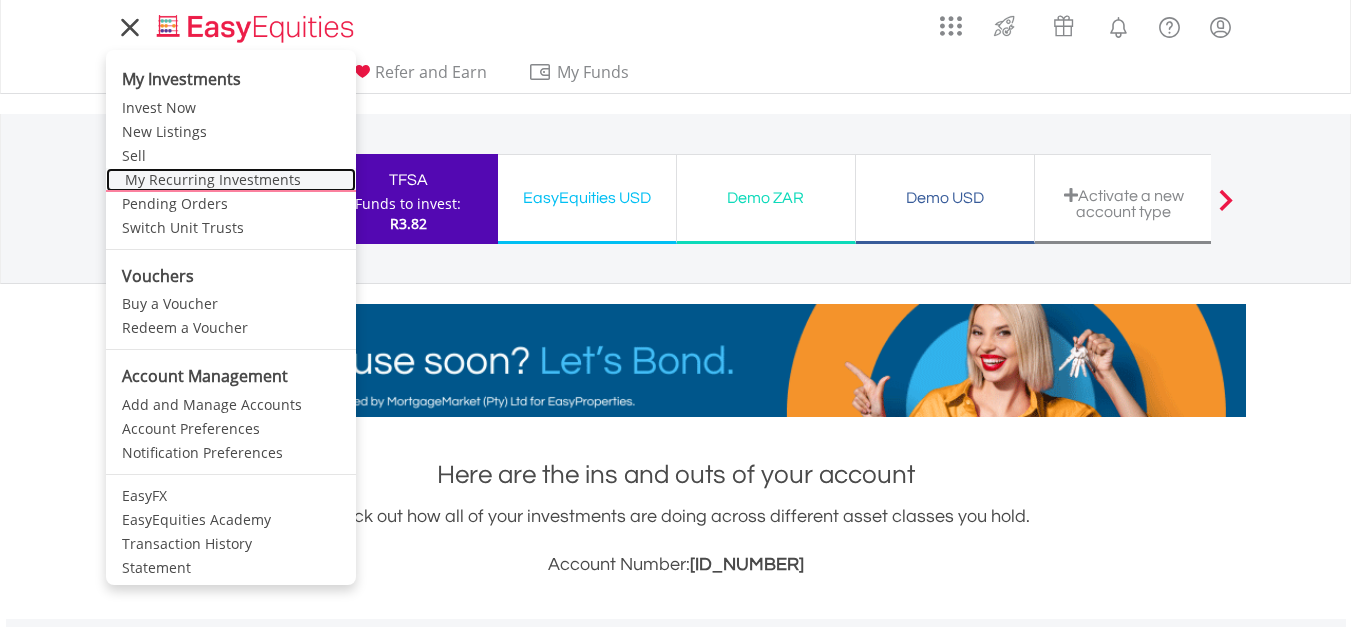 click on "My Recurring Investments" at bounding box center (231, 180) 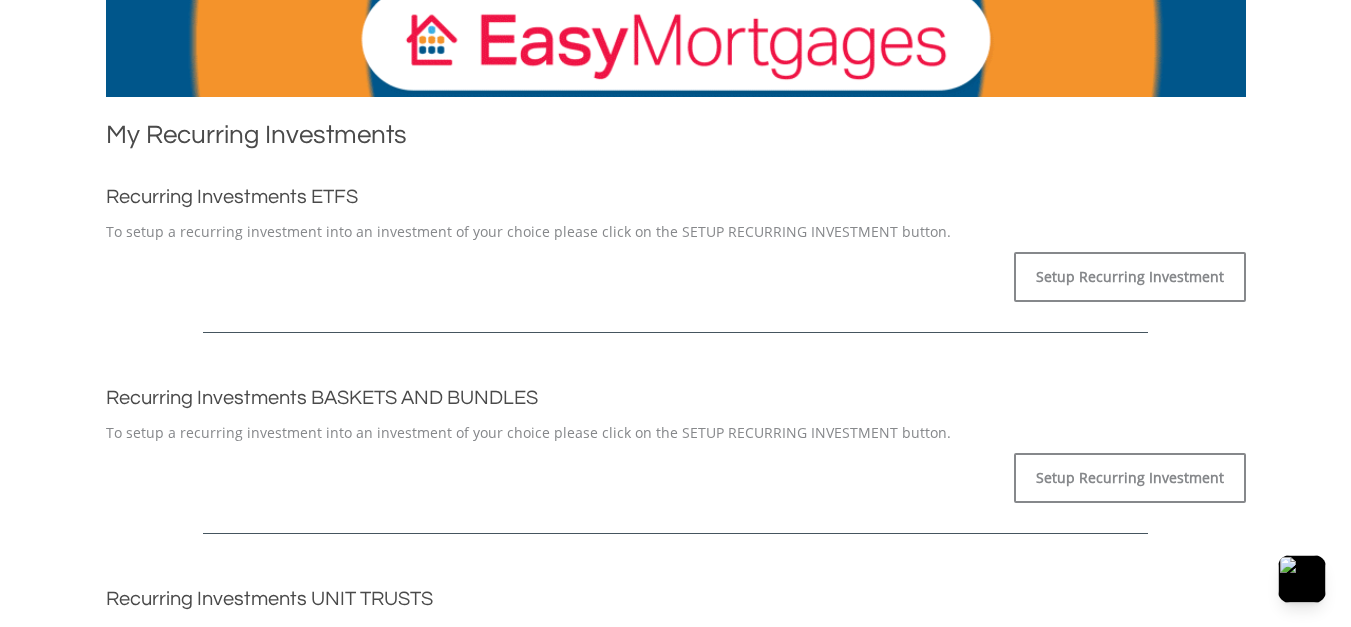 scroll, scrollTop: 319, scrollLeft: 0, axis: vertical 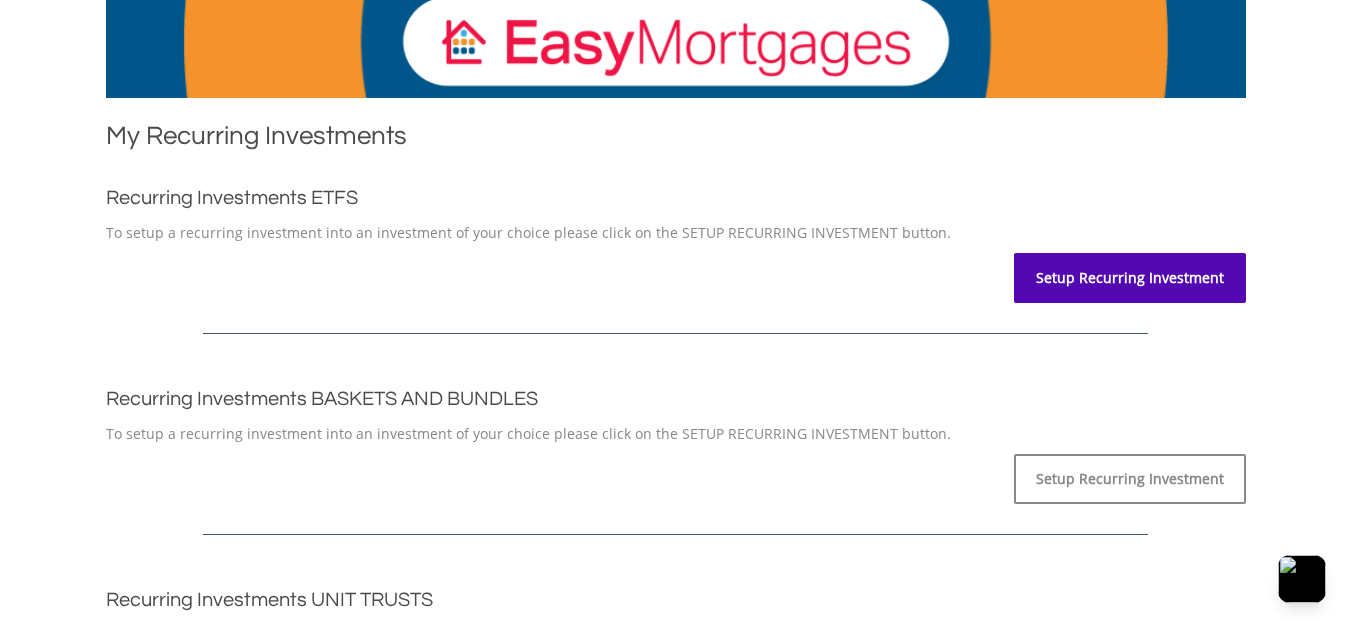 click on "Setup Recurring Investment" at bounding box center [1130, 278] 